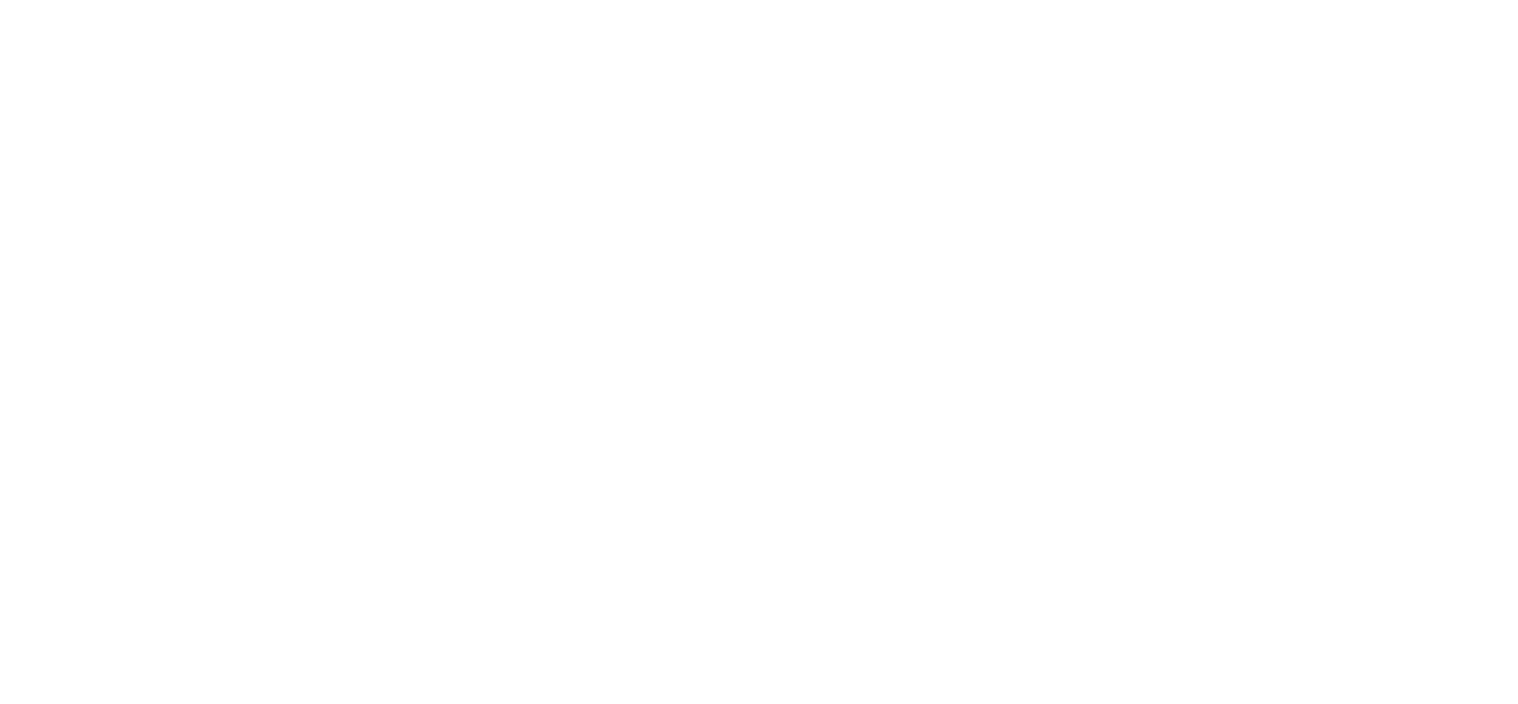 scroll, scrollTop: 0, scrollLeft: 0, axis: both 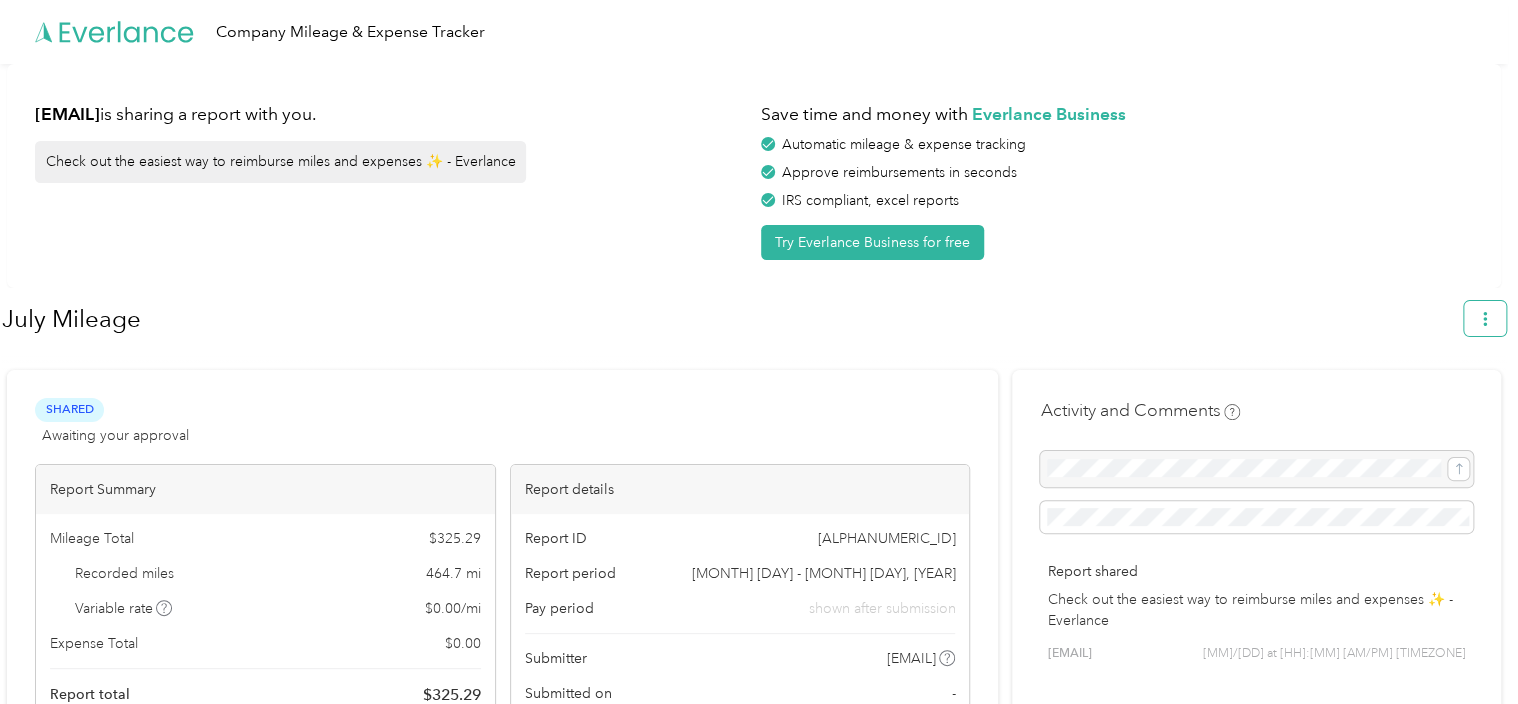 click 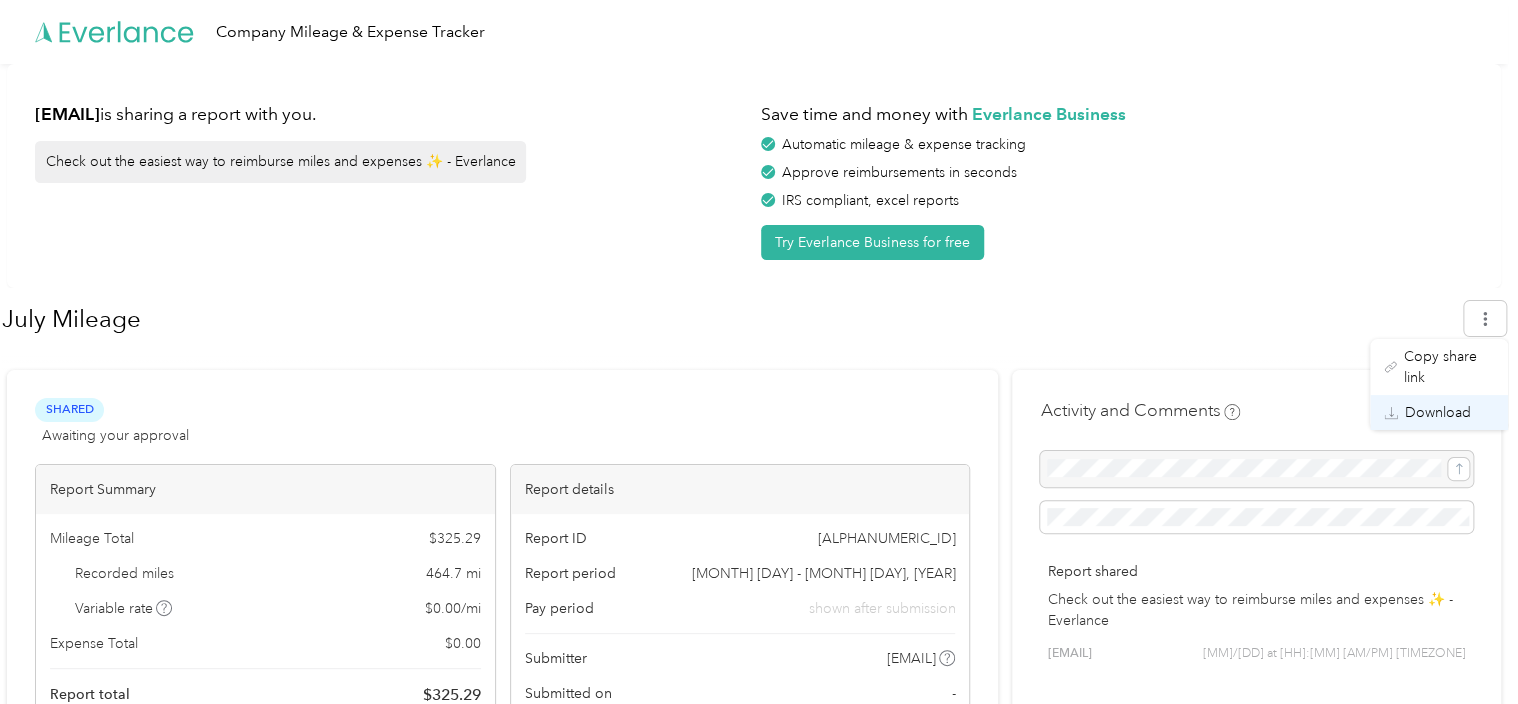 click on "Download" at bounding box center [1438, 412] 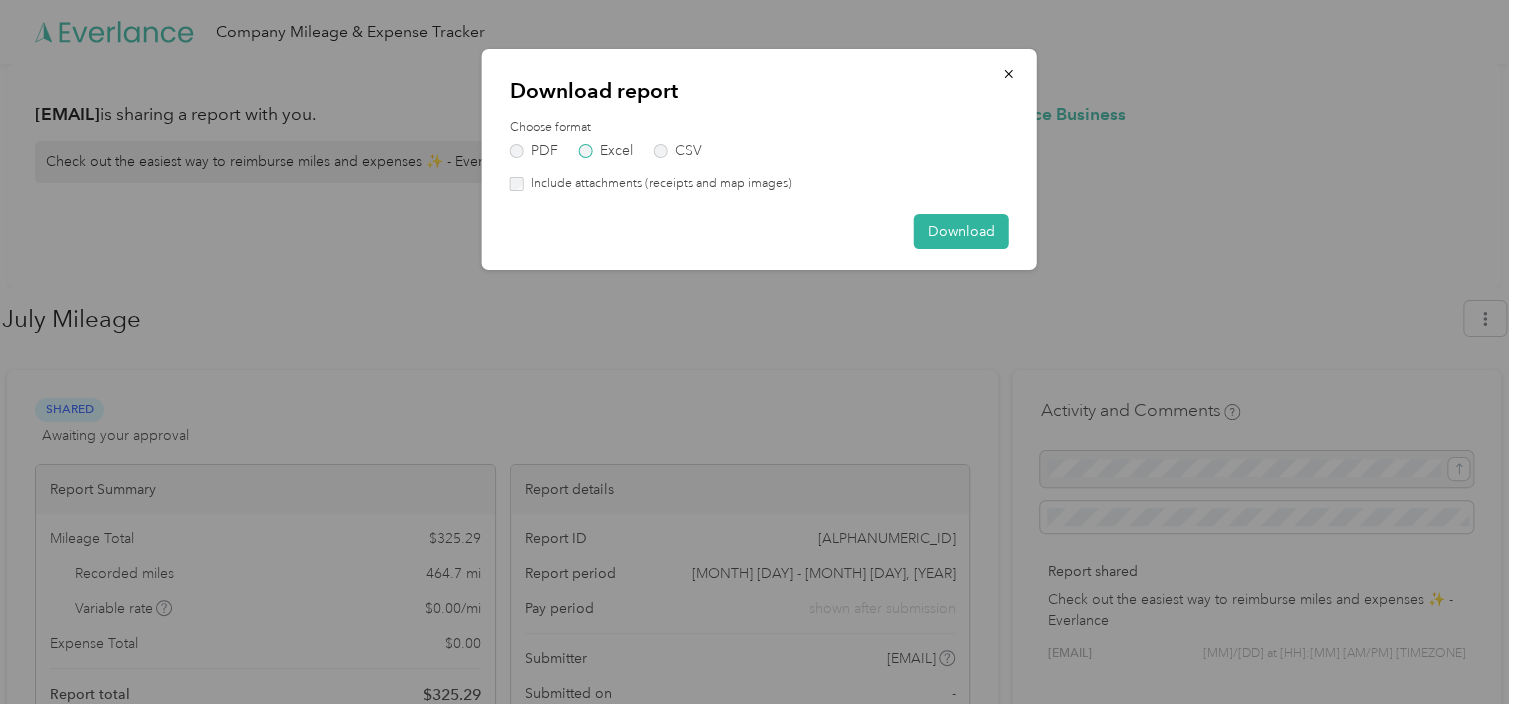 click on "Excel" at bounding box center (606, 151) 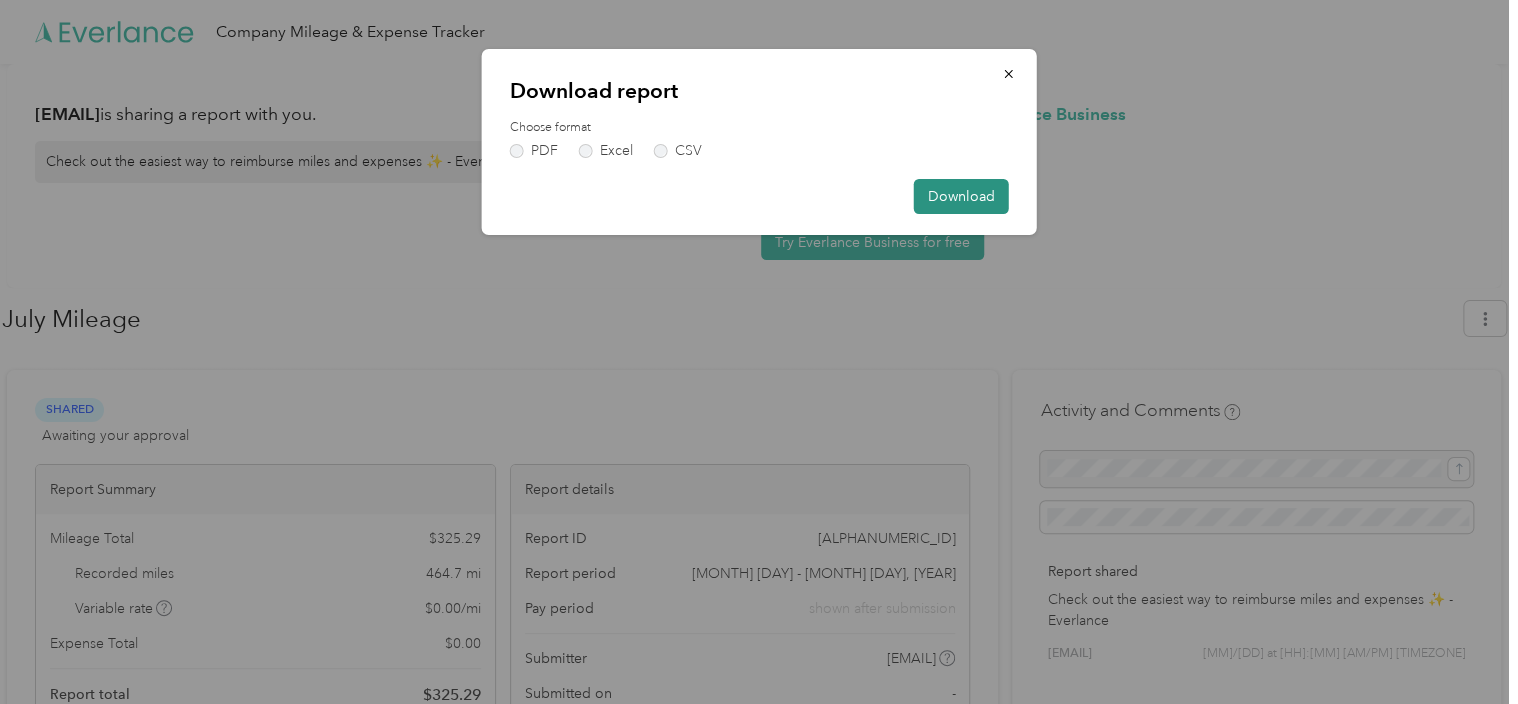 click on "Download" at bounding box center [961, 196] 